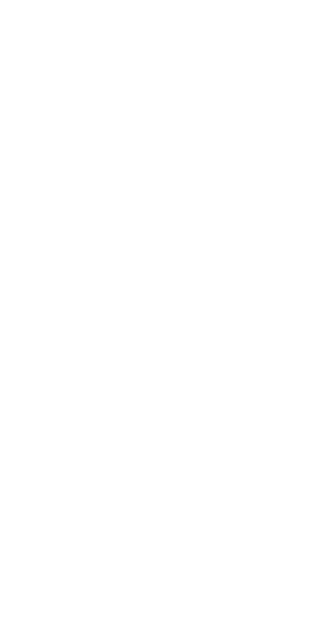 scroll, scrollTop: 0, scrollLeft: 0, axis: both 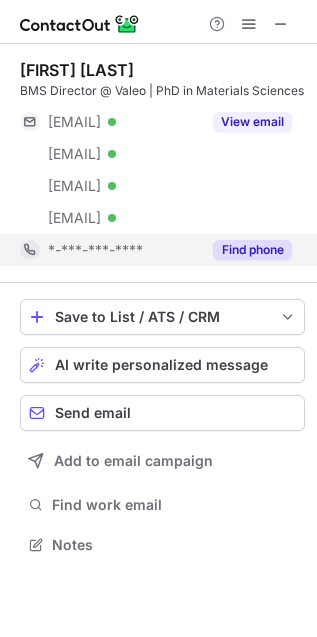 click on "Find phone" at bounding box center [252, 250] 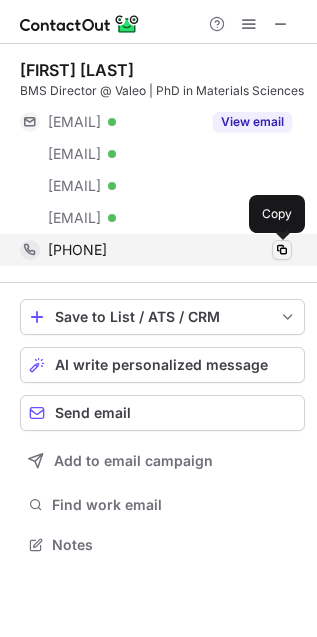 click at bounding box center [282, 250] 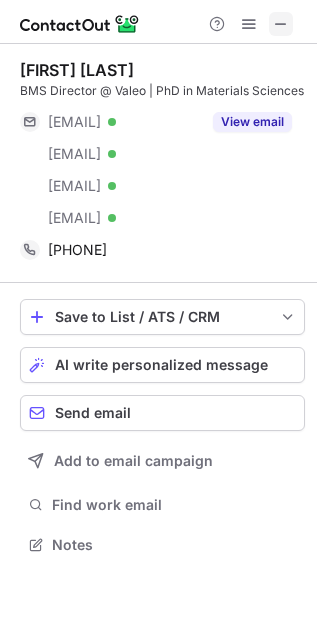 click at bounding box center (281, 24) 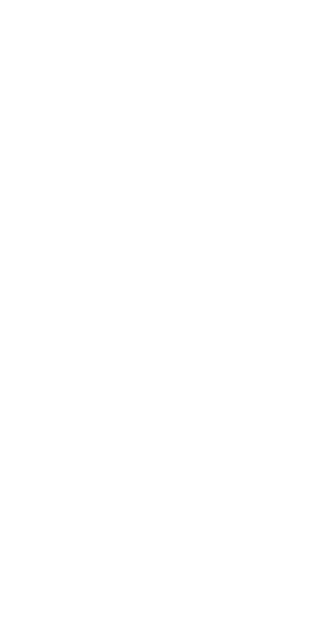scroll, scrollTop: 0, scrollLeft: 0, axis: both 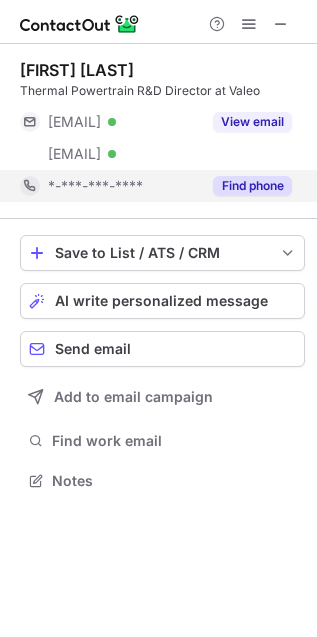 click on "Find phone" at bounding box center [252, 186] 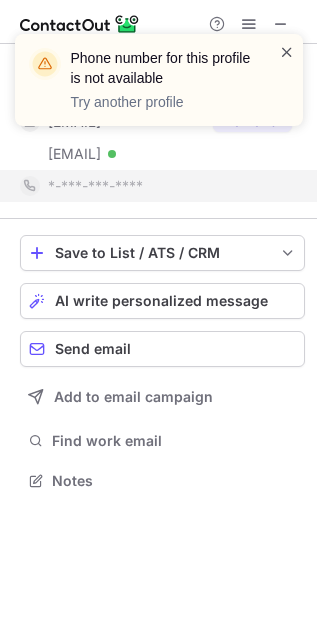 click at bounding box center [287, 52] 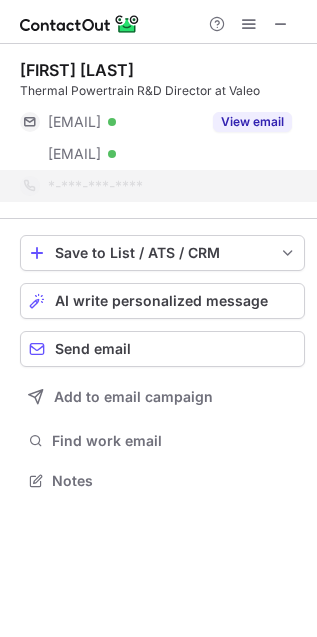 click on "Phone number for this profile is not available Try another profile" at bounding box center (159, 88) 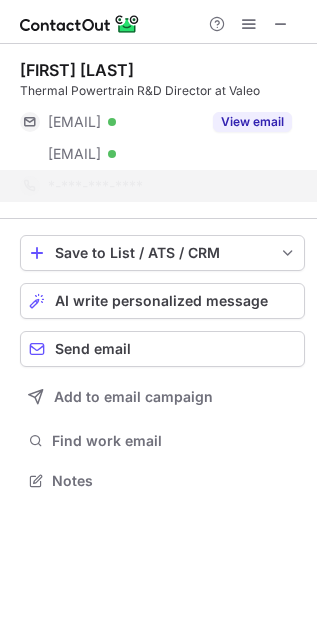 click on "Phone number for this profile is not available Try another profile" at bounding box center [159, 88] 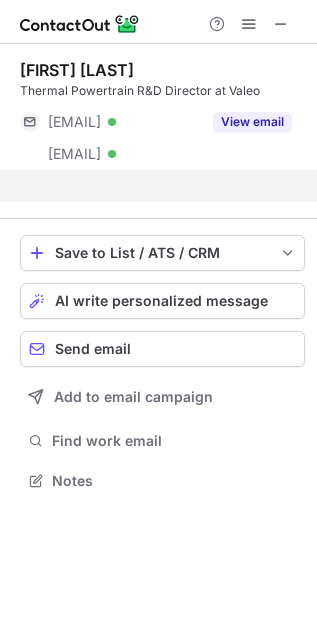 scroll, scrollTop: 434, scrollLeft: 317, axis: both 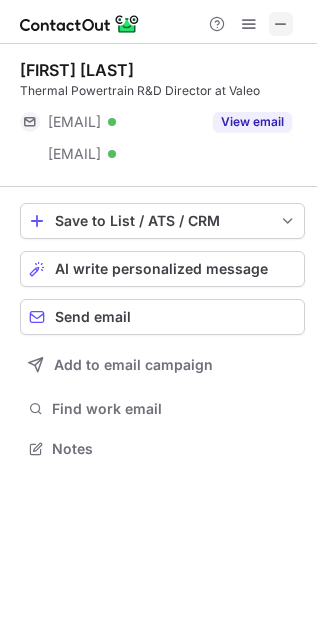 click at bounding box center [281, 24] 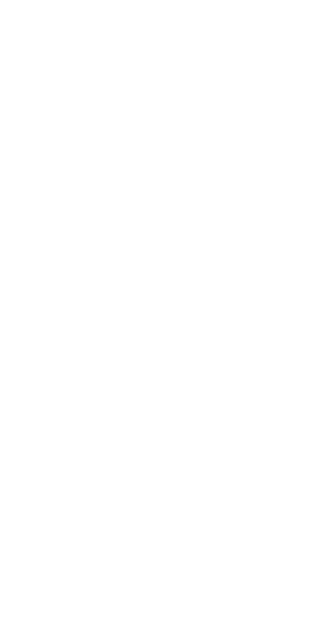 scroll, scrollTop: 0, scrollLeft: 0, axis: both 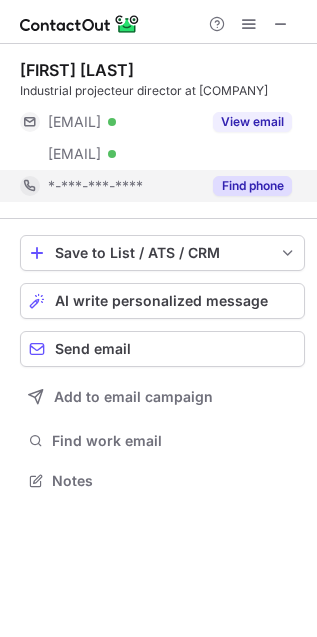 click on "Find phone" at bounding box center (252, 186) 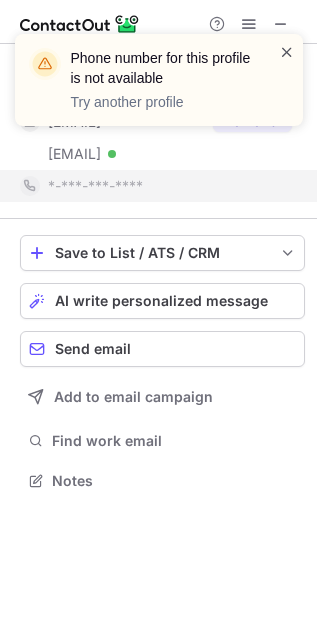 click at bounding box center [287, 52] 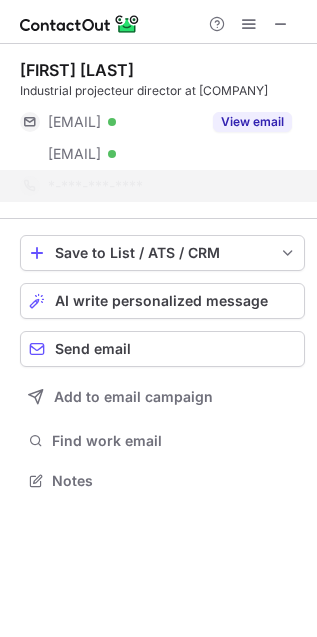 click on "Phone number for this profile is not available Try another profile" at bounding box center [159, 88] 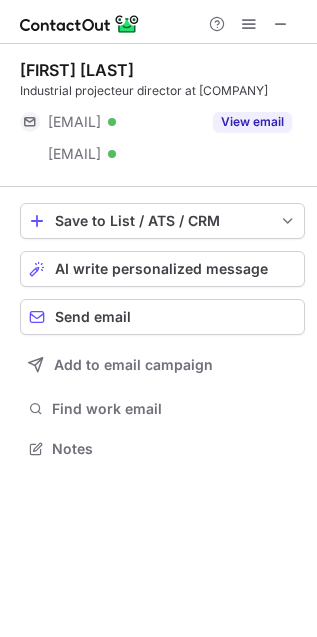 scroll, scrollTop: 434, scrollLeft: 317, axis: both 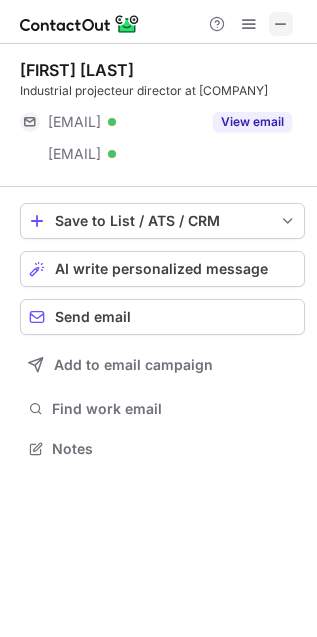 click at bounding box center [281, 24] 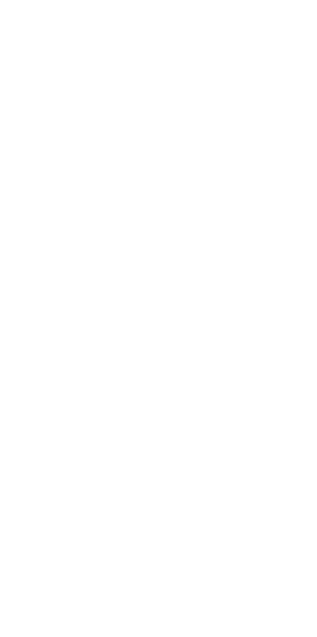 scroll, scrollTop: 0, scrollLeft: 0, axis: both 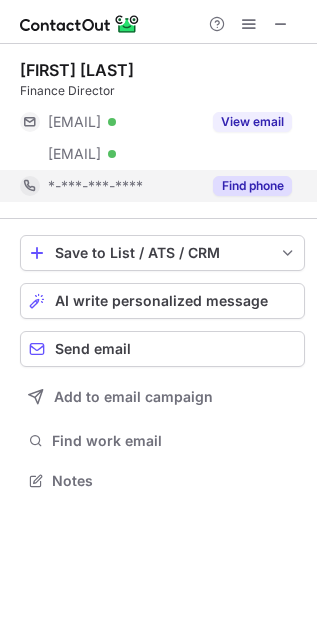 click on "Find phone" at bounding box center [252, 186] 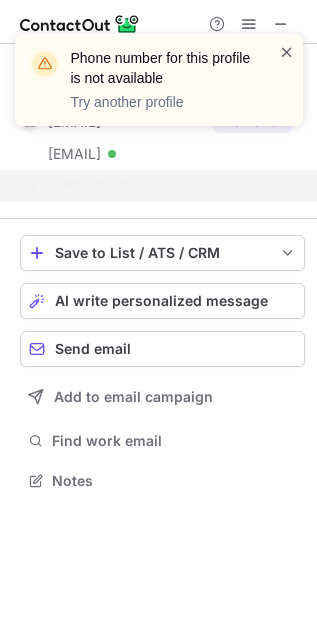 click at bounding box center [287, 52] 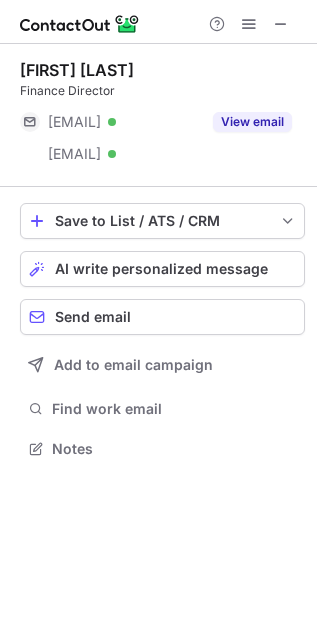 scroll, scrollTop: 434, scrollLeft: 317, axis: both 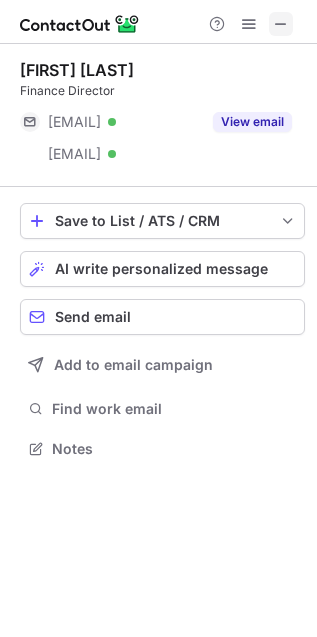 click at bounding box center [281, 24] 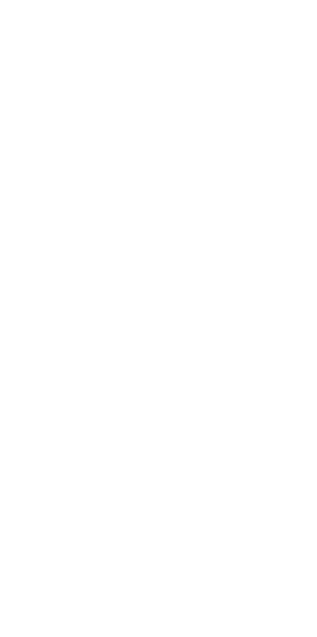 scroll, scrollTop: 0, scrollLeft: 0, axis: both 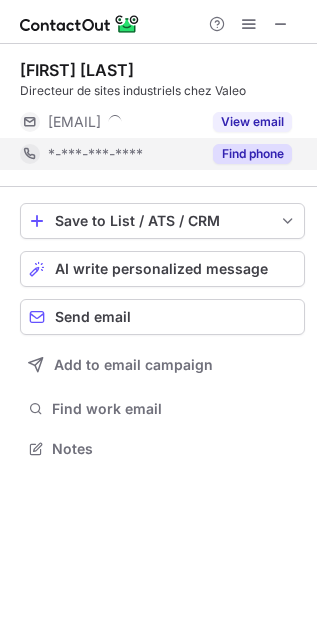 click on "Find phone" at bounding box center (252, 154) 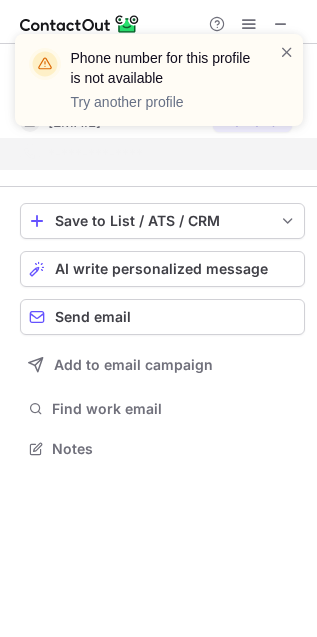 scroll, scrollTop: 402, scrollLeft: 317, axis: both 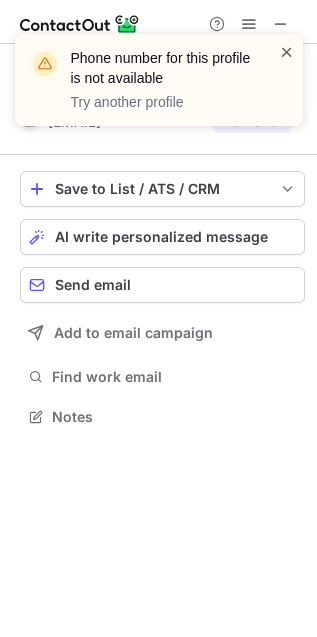 click at bounding box center [287, 52] 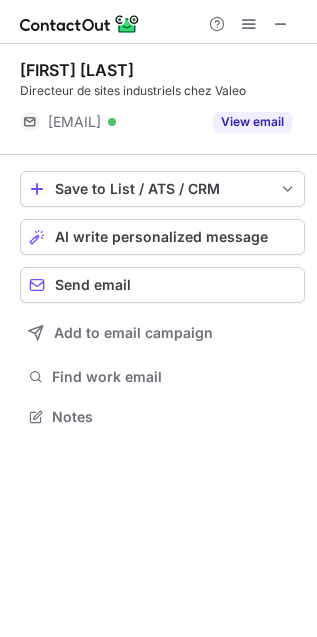 click on "Phone number for this profile is not available Try another profile" at bounding box center (159, 88) 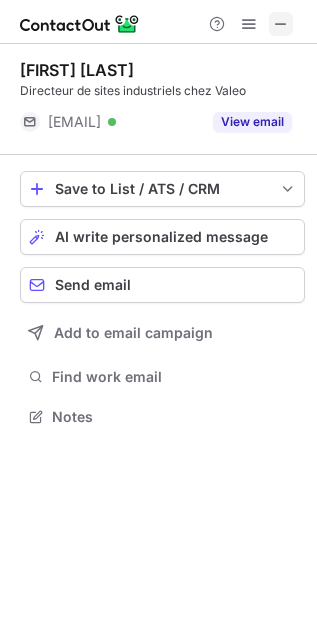 click at bounding box center [281, 24] 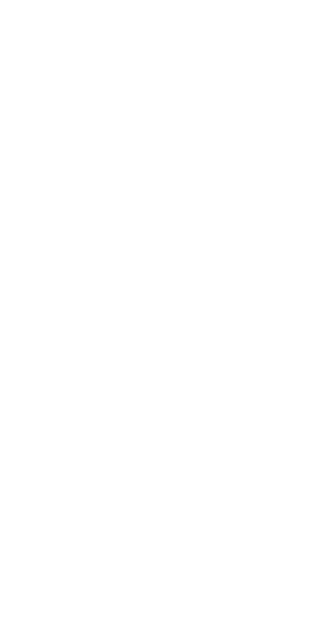 scroll, scrollTop: 0, scrollLeft: 0, axis: both 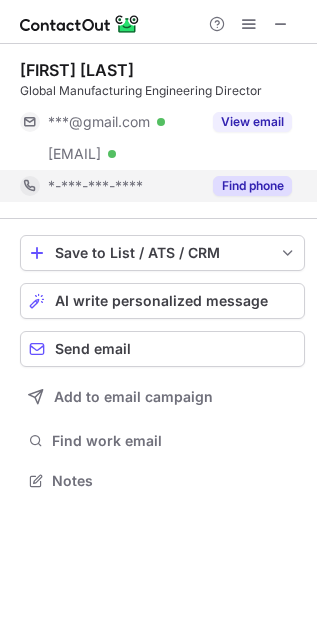 click on "Find phone" at bounding box center [252, 186] 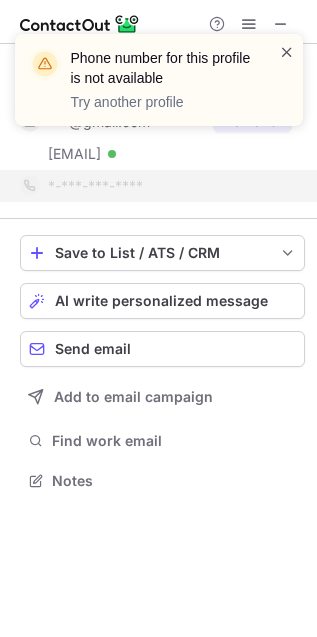 click at bounding box center (287, 52) 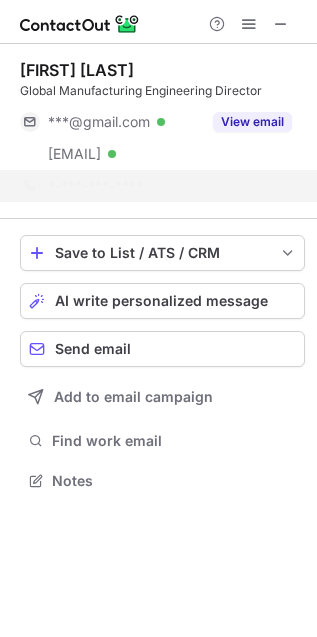 click on "Phone number for this profile is not available Try another profile" at bounding box center (159, 88) 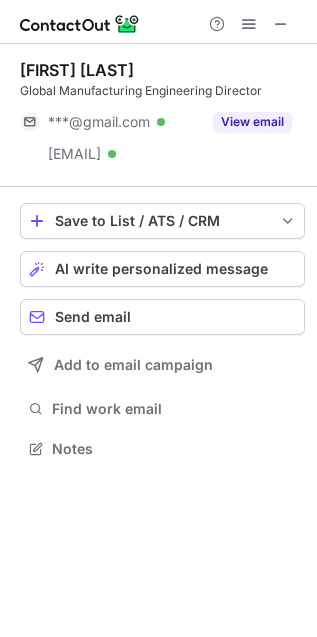 click on "Phone number for this profile is not available Try another profile" at bounding box center [159, 88] 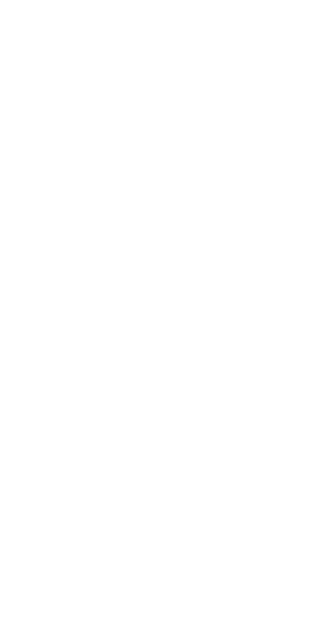 scroll, scrollTop: 0, scrollLeft: 0, axis: both 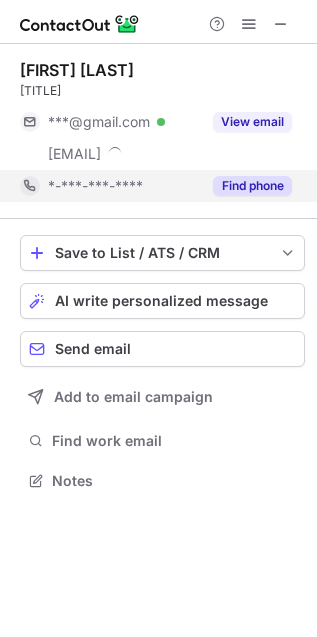 click on "Find phone" at bounding box center [252, 186] 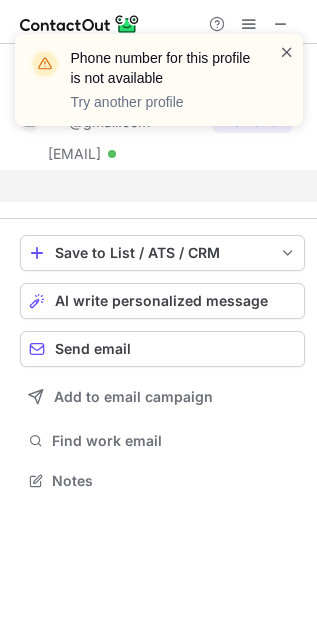 click at bounding box center [287, 52] 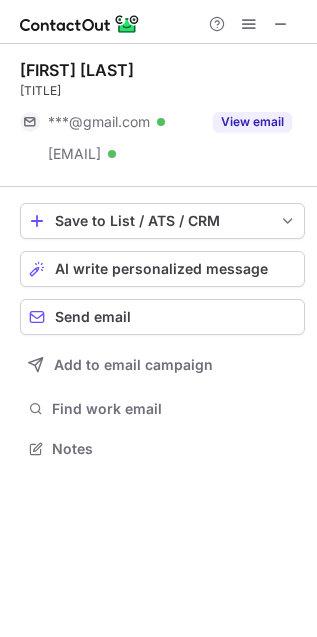 scroll, scrollTop: 434, scrollLeft: 317, axis: both 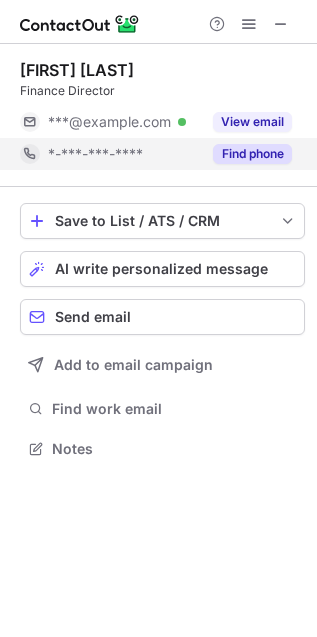 click on "Find phone" at bounding box center [252, 154] 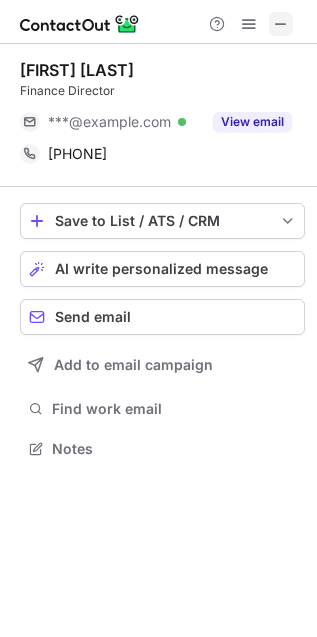 click at bounding box center [281, 24] 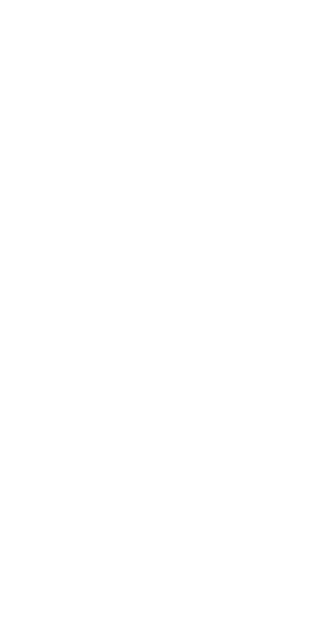 scroll, scrollTop: 0, scrollLeft: 0, axis: both 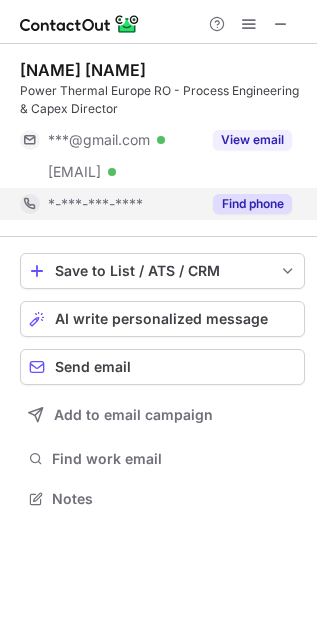 click on "Find phone" at bounding box center [252, 204] 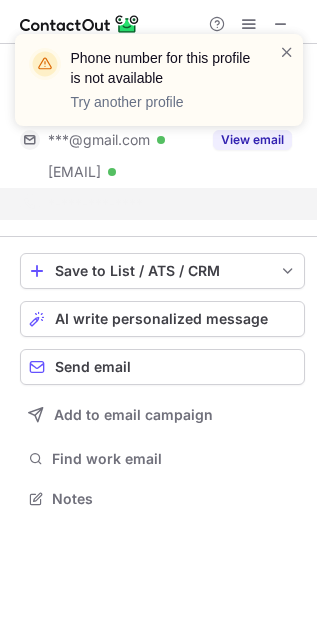 scroll, scrollTop: 453, scrollLeft: 317, axis: both 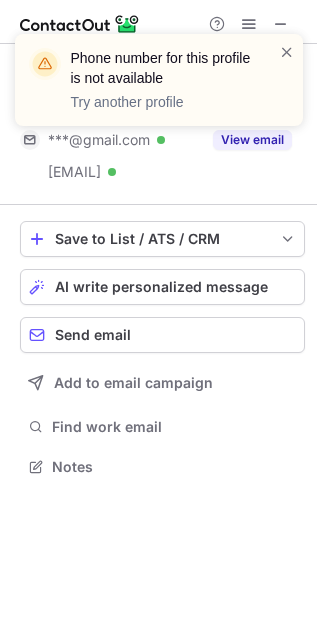 drag, startPoint x: 291, startPoint y: 47, endPoint x: 287, endPoint y: 26, distance: 21.377558 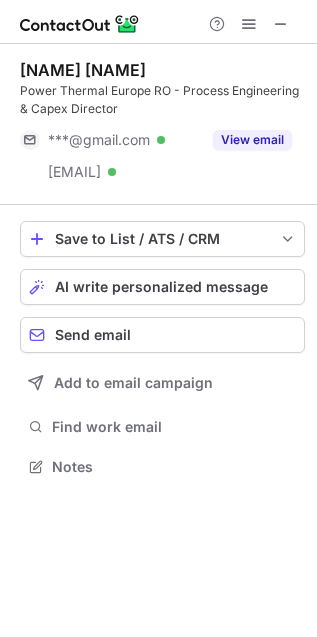 click on "Phone number for this profile is not available Try another profile" at bounding box center (159, 88) 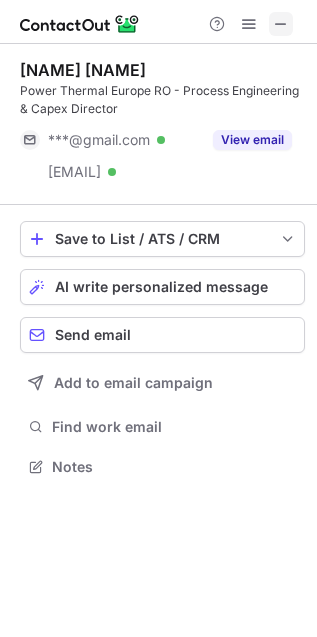 click at bounding box center [281, 24] 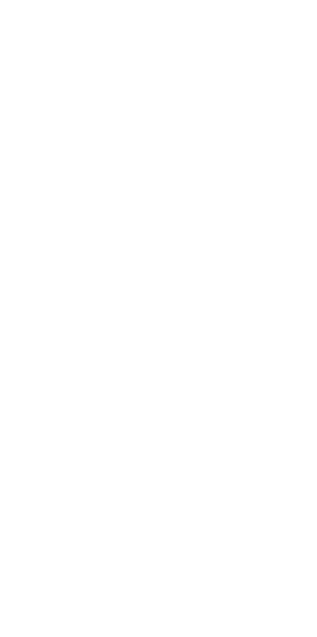 scroll, scrollTop: 0, scrollLeft: 0, axis: both 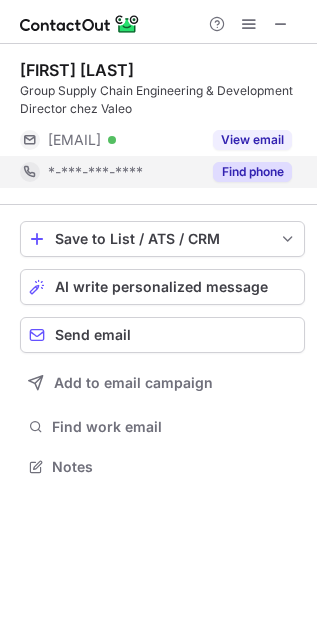 click on "Find phone" at bounding box center [252, 172] 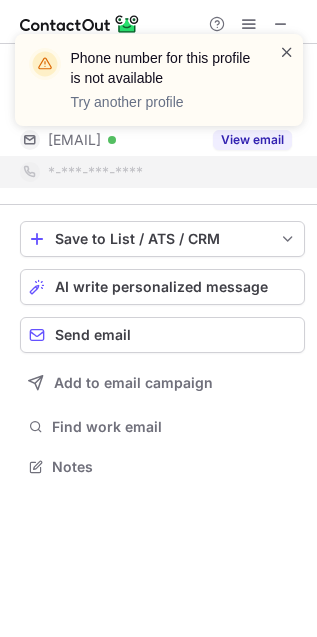 click at bounding box center [287, 52] 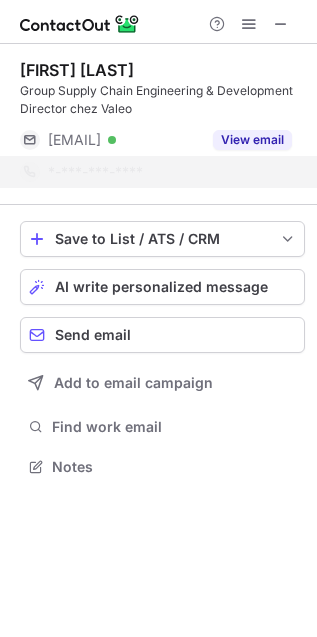 click on "Phone number for this profile is not available Try another profile" at bounding box center (159, 88) 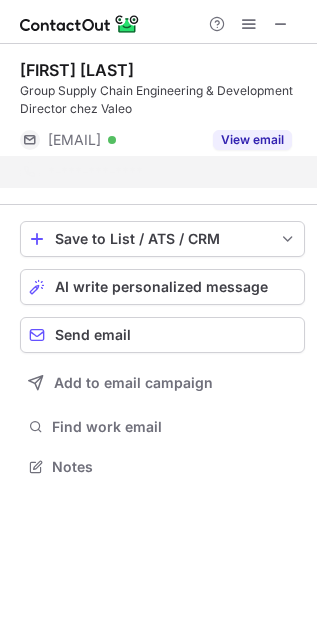 click on "Phone number for this profile is not available Try another profile" at bounding box center [159, 34] 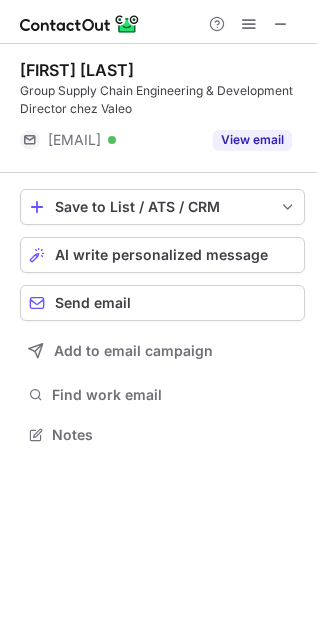 scroll, scrollTop: 421, scrollLeft: 317, axis: both 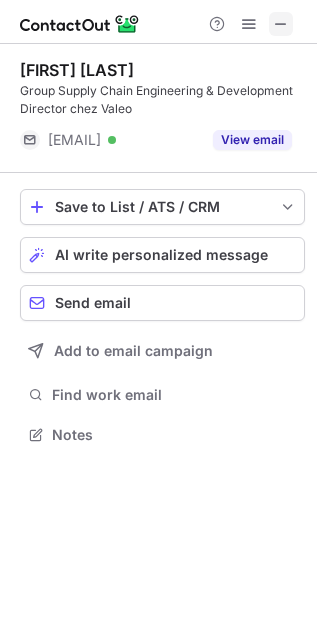 click at bounding box center [281, 24] 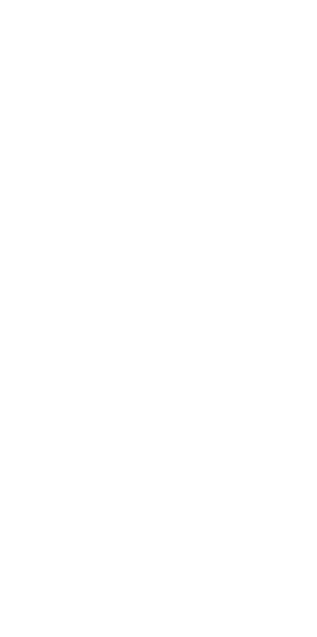 scroll, scrollTop: 0, scrollLeft: 0, axis: both 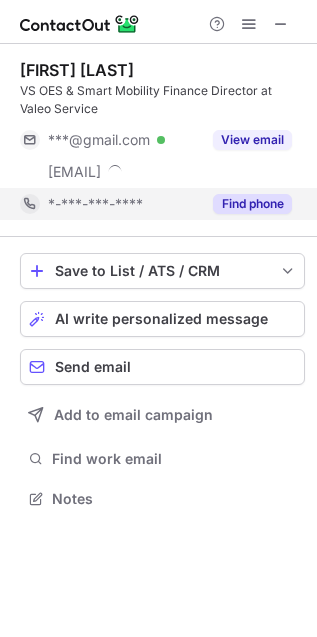 click on "Find phone" at bounding box center (252, 204) 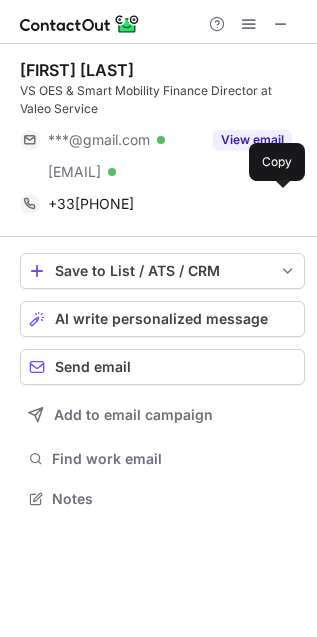 click on "+33615620752" at bounding box center [170, 204] 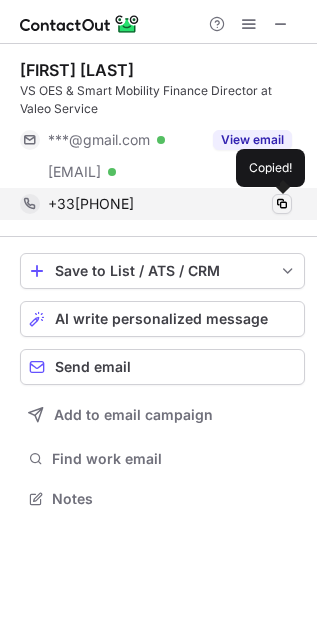 click at bounding box center (282, 204) 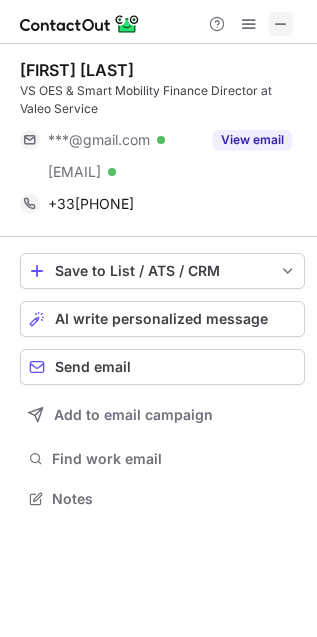 click at bounding box center (281, 24) 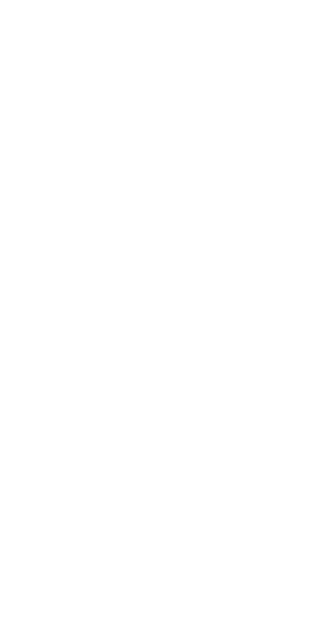 scroll, scrollTop: 0, scrollLeft: 0, axis: both 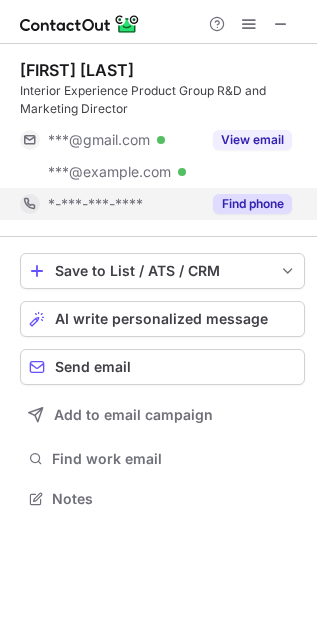 click on "Find phone" at bounding box center [252, 204] 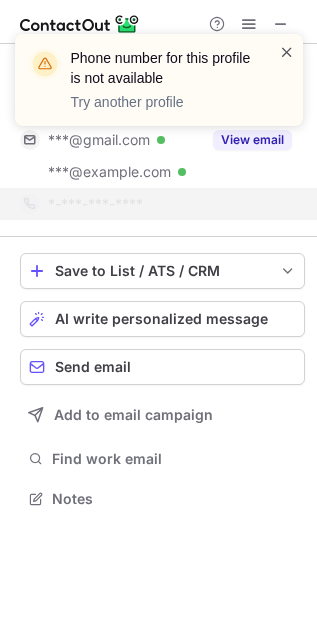 click at bounding box center (287, 52) 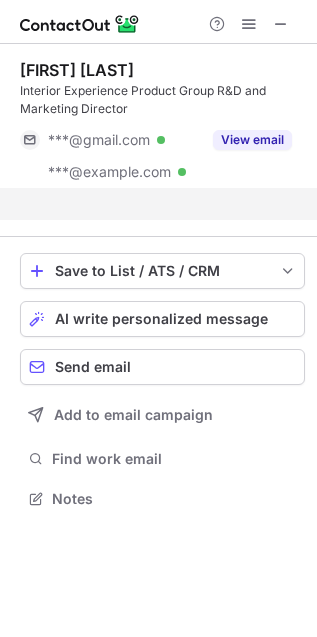 scroll, scrollTop: 453, scrollLeft: 317, axis: both 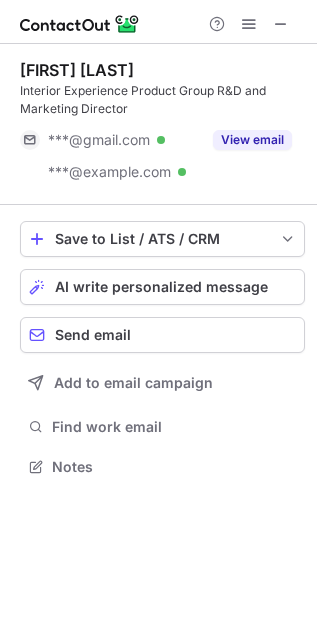 click on "Phone number for this profile is not available Try another profile" at bounding box center [159, 80] 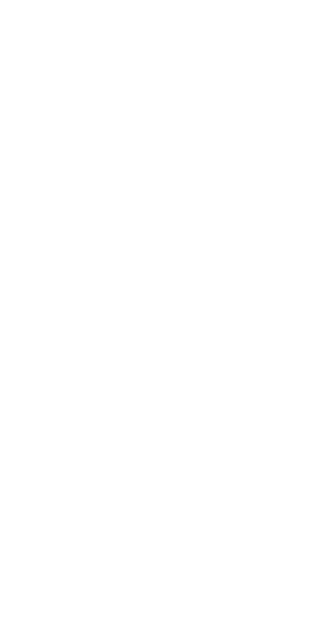 scroll, scrollTop: 0, scrollLeft: 0, axis: both 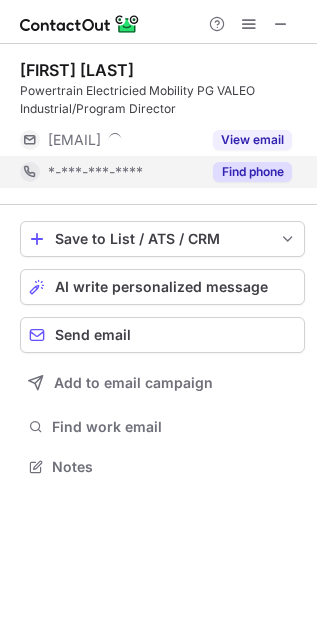 click on "Find phone" at bounding box center (252, 172) 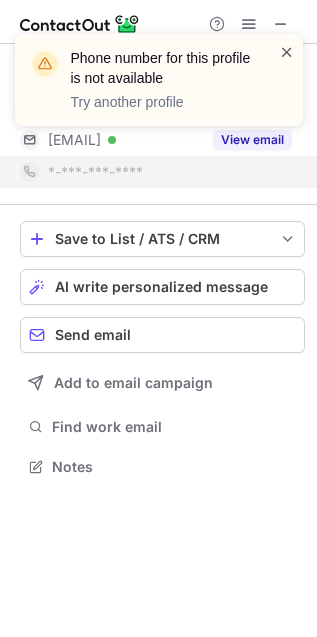 click at bounding box center (287, 52) 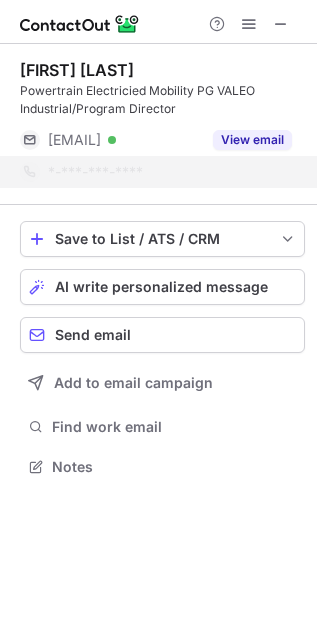 click on "Phone number for this profile is not available Try another profile" at bounding box center (159, 88) 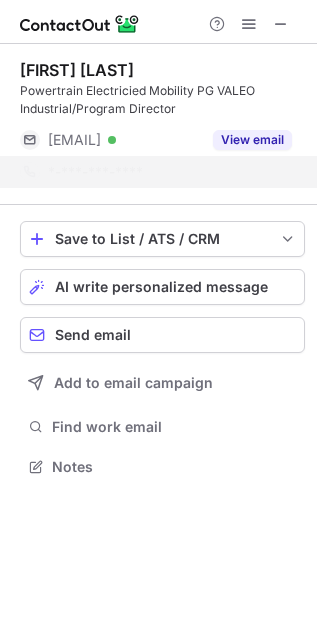 click on "Phone number for this profile is not available Try another profile" at bounding box center [159, 88] 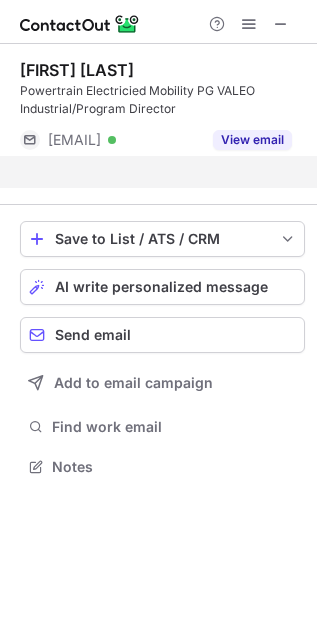 scroll, scrollTop: 421, scrollLeft: 317, axis: both 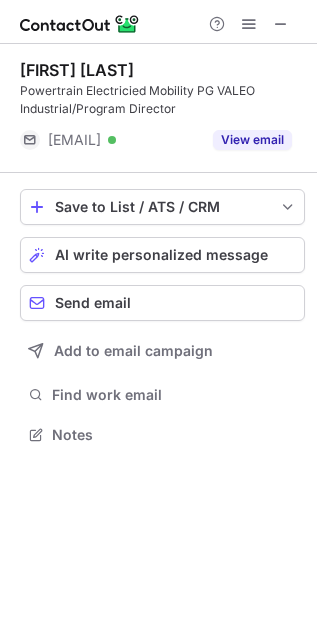 click at bounding box center [281, 24] 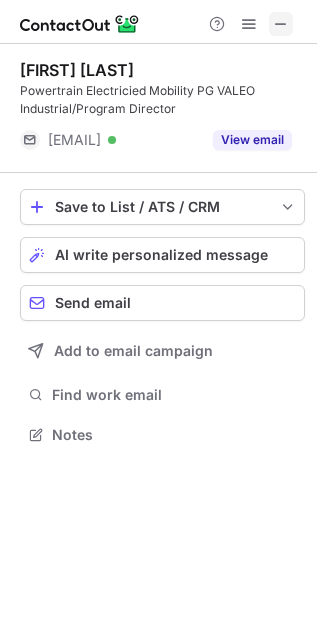 click at bounding box center (281, 24) 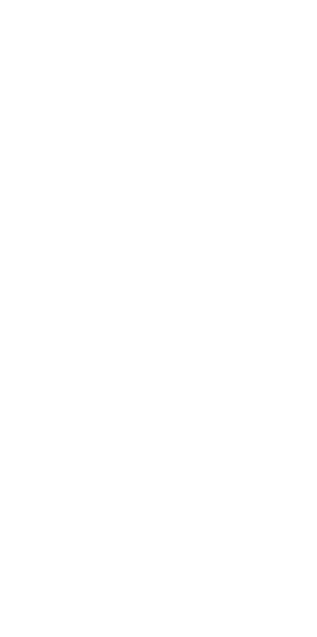 scroll, scrollTop: 0, scrollLeft: 0, axis: both 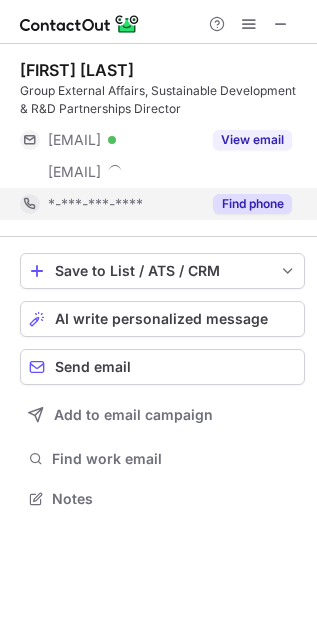 click on "Find phone" at bounding box center [252, 204] 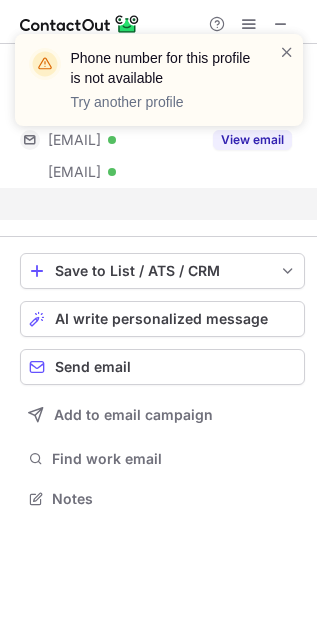 scroll, scrollTop: 453, scrollLeft: 317, axis: both 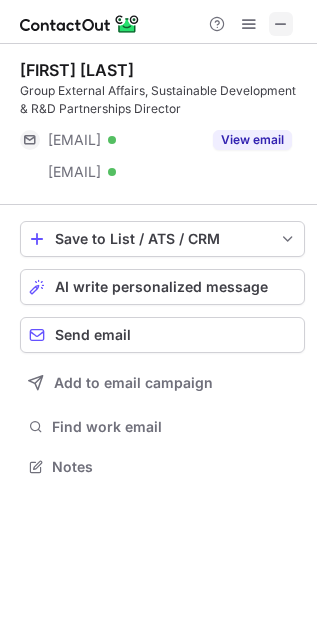 click at bounding box center (281, 24) 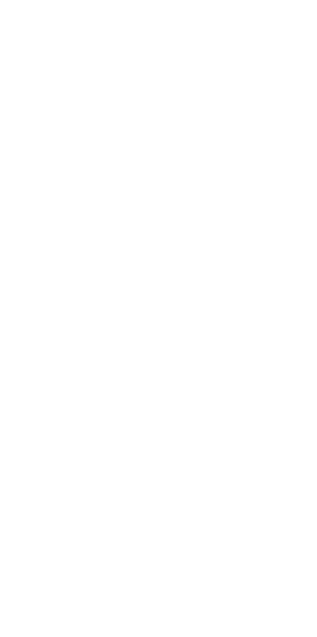 scroll, scrollTop: 0, scrollLeft: 0, axis: both 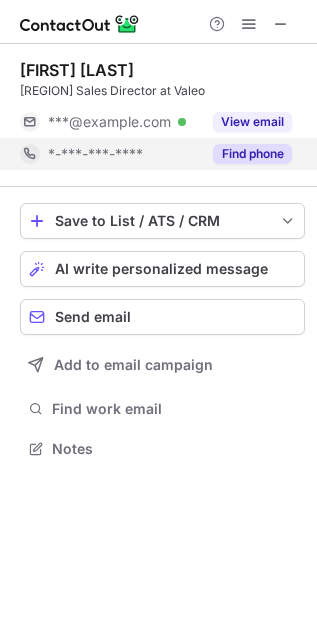 click on "Find phone" at bounding box center (252, 154) 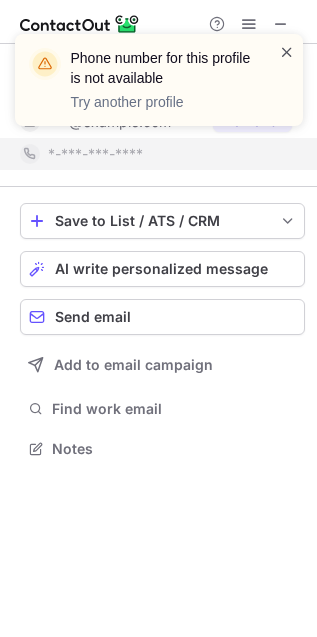 click at bounding box center [287, 52] 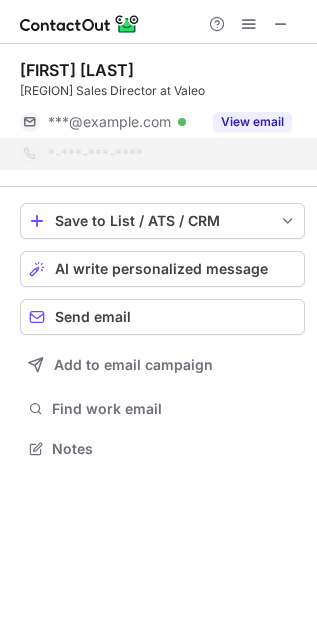 click on "Phone number for this profile is not available Try another profile" at bounding box center (159, 88) 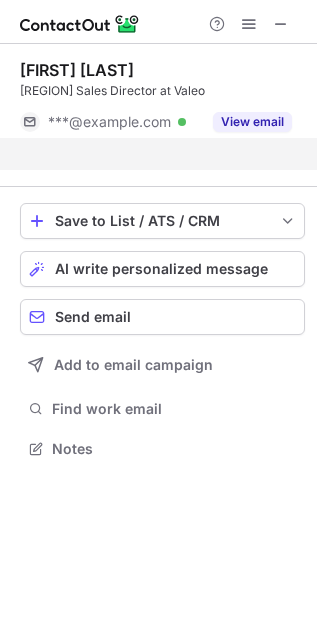 click on "Phone number for this profile is not available Try another profile" at bounding box center [159, 34] 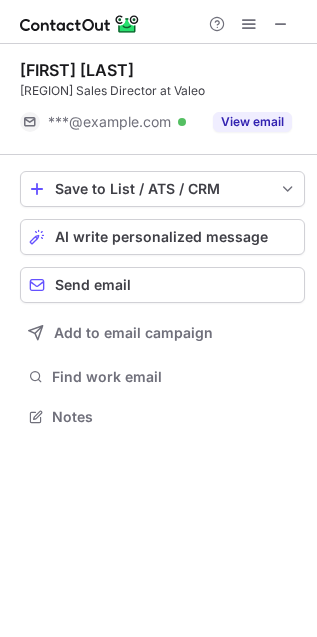 click at bounding box center (281, 24) 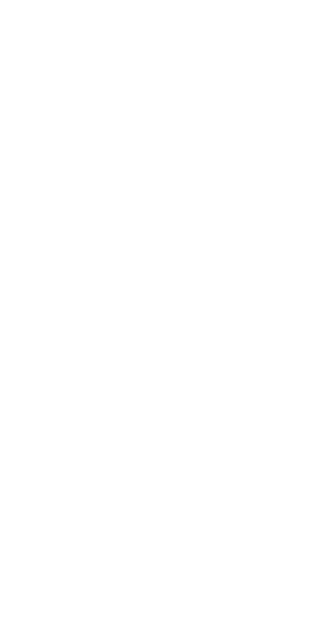 scroll, scrollTop: 0, scrollLeft: 0, axis: both 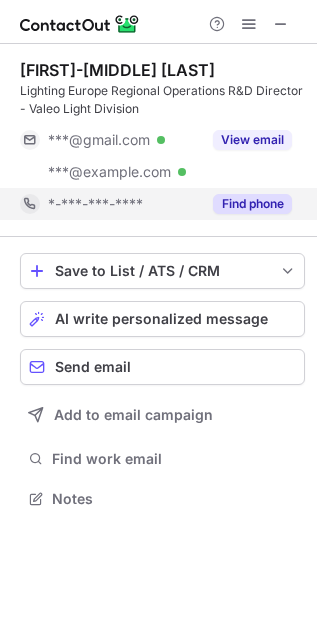 click on "Find phone" at bounding box center [252, 204] 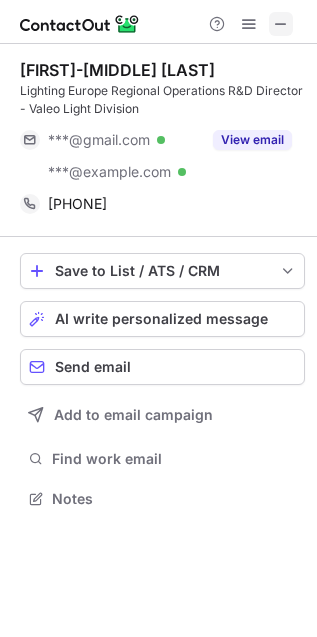 click at bounding box center [281, 24] 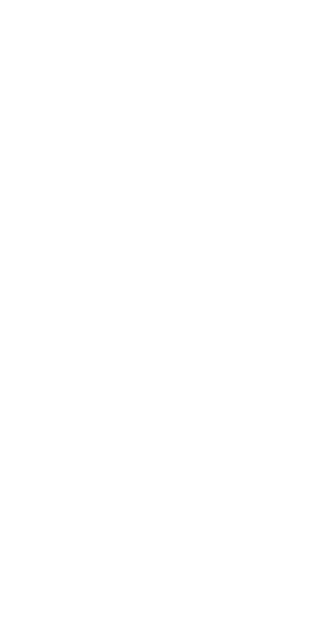 scroll, scrollTop: 0, scrollLeft: 0, axis: both 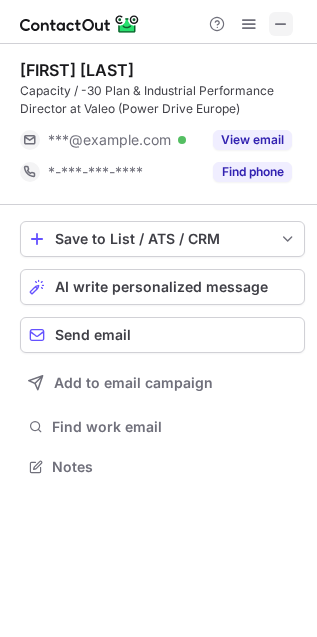 click at bounding box center [281, 24] 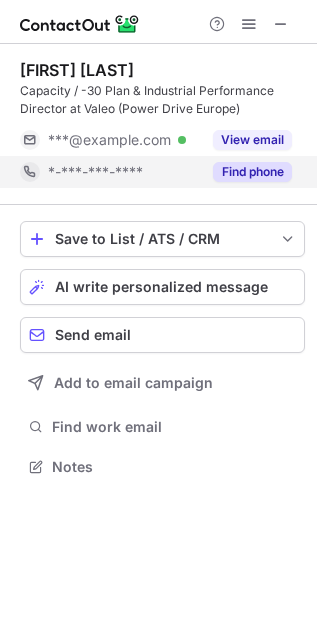 click on "Find phone" at bounding box center [252, 172] 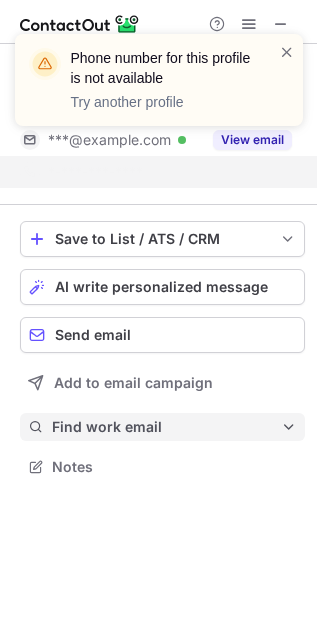 scroll, scrollTop: 421, scrollLeft: 317, axis: both 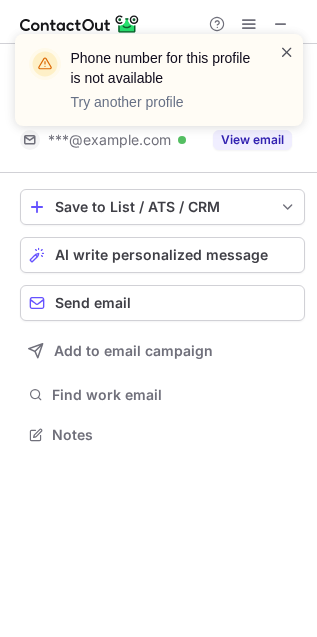 click at bounding box center [287, 52] 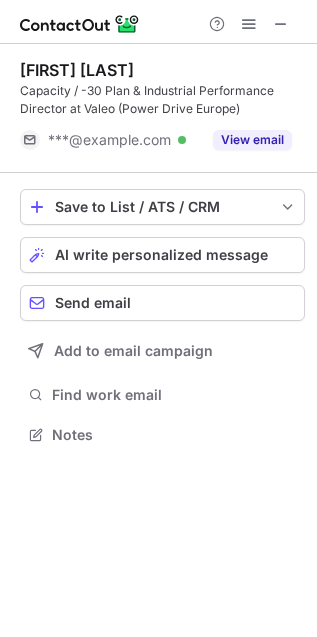 click on "Phone number for this profile is not available Try another profile" at bounding box center [159, 88] 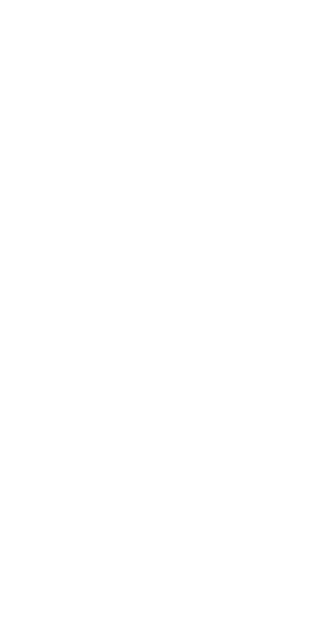 scroll, scrollTop: 0, scrollLeft: 0, axis: both 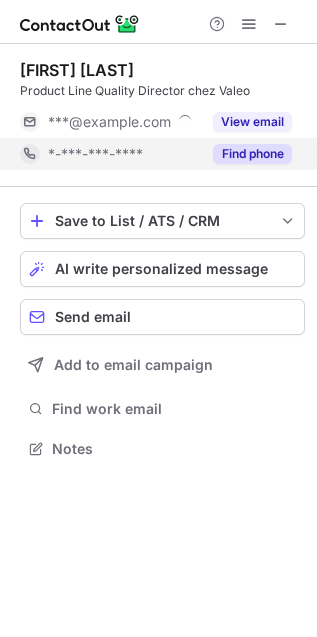 click on "Find phone" at bounding box center [252, 154] 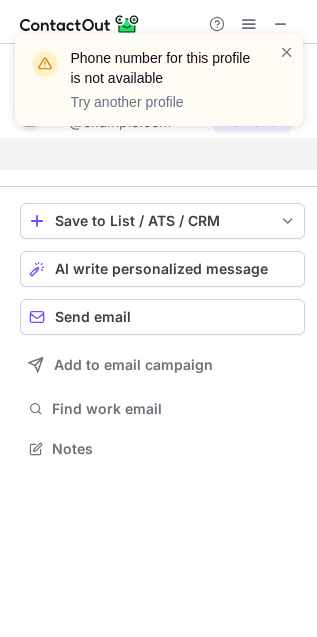 scroll, scrollTop: 402, scrollLeft: 317, axis: both 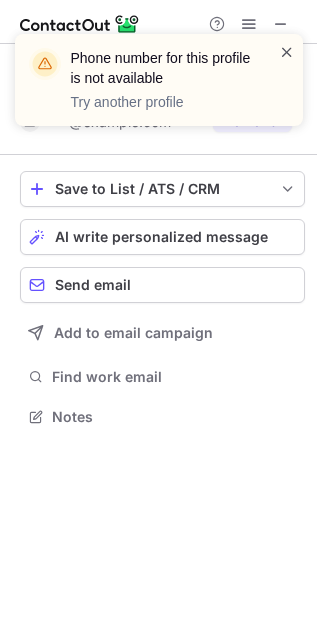 click at bounding box center (287, 52) 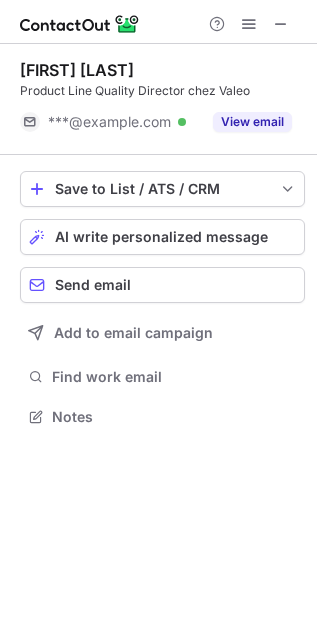 click on "Phone number for this profile is not available Try another profile" at bounding box center [159, 88] 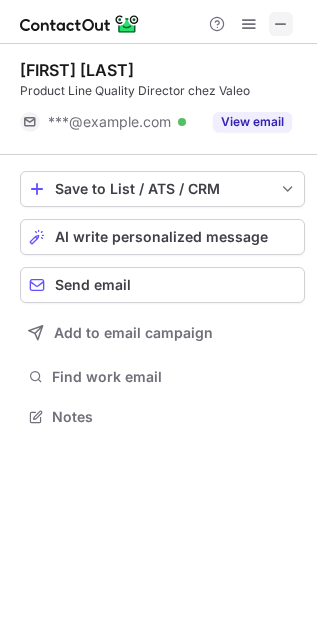 click at bounding box center (281, 24) 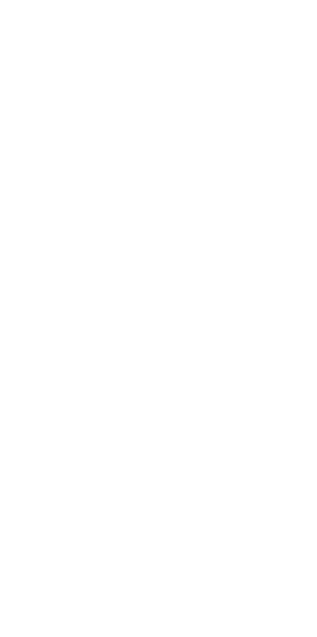 scroll, scrollTop: 0, scrollLeft: 0, axis: both 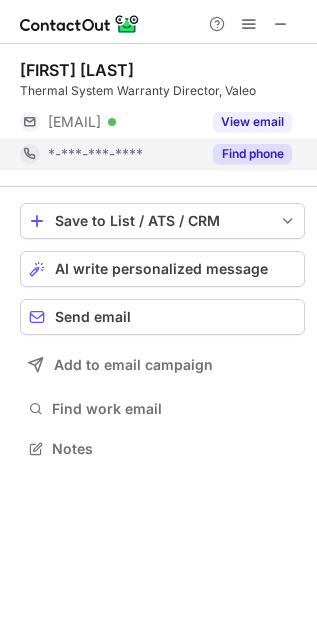click on "Find phone" at bounding box center (252, 154) 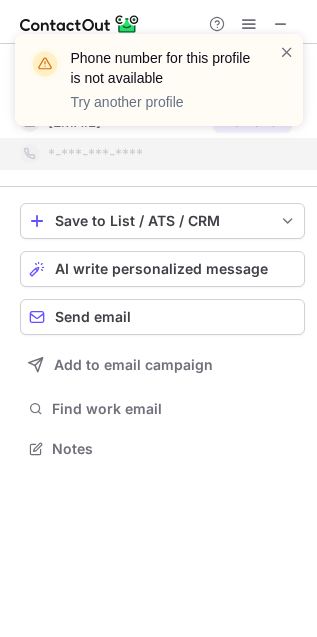 click on "Phone number for this profile is not available Try another profile" at bounding box center [151, 80] 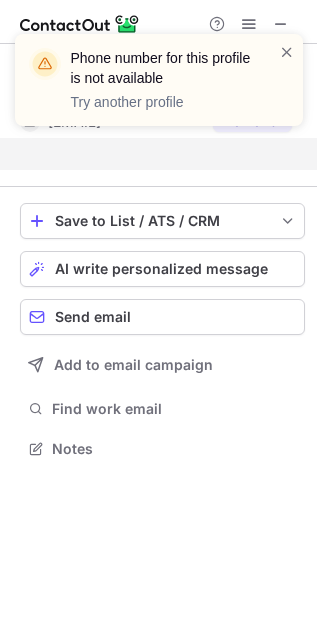scroll, scrollTop: 402, scrollLeft: 317, axis: both 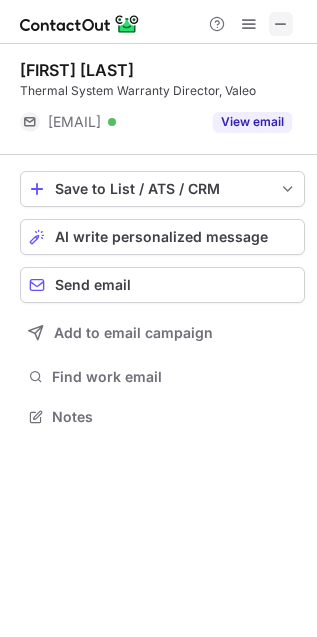 click at bounding box center [281, 24] 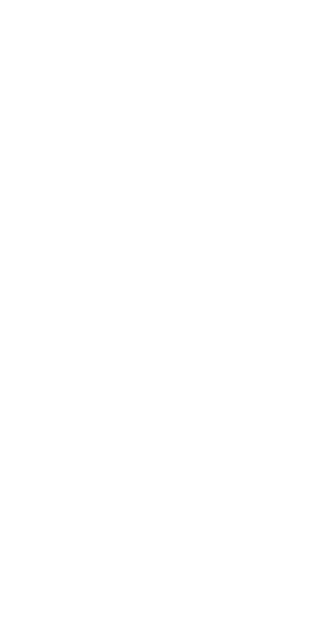scroll, scrollTop: 0, scrollLeft: 0, axis: both 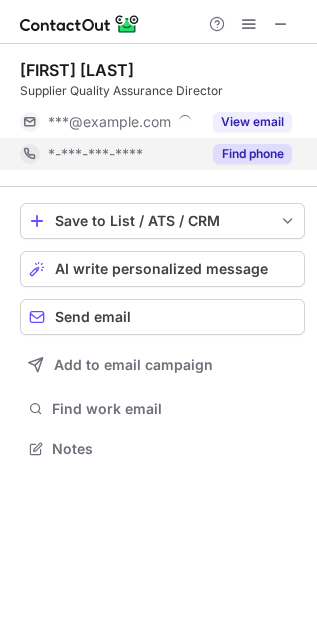 click on "Find phone" at bounding box center (252, 154) 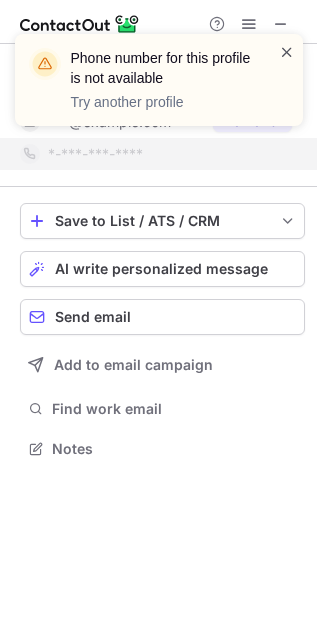 click at bounding box center [287, 52] 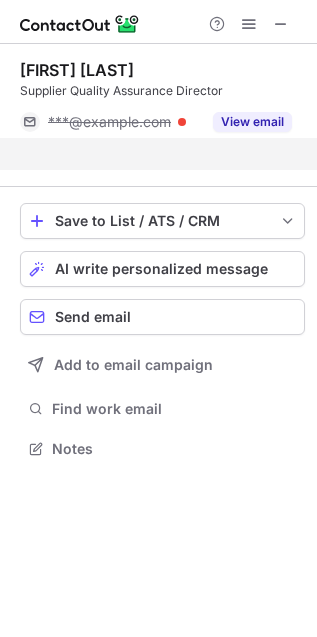 click on "Phone number for this profile is not available Try another profile" at bounding box center (159, 88) 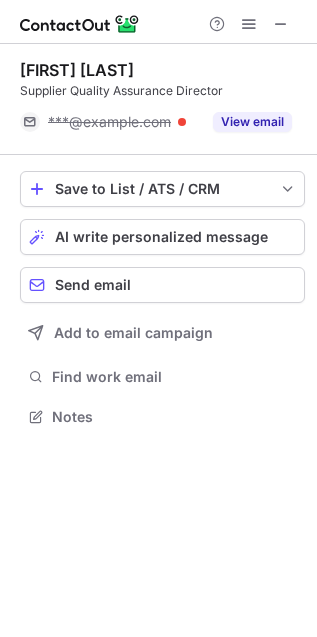 click at bounding box center [281, 24] 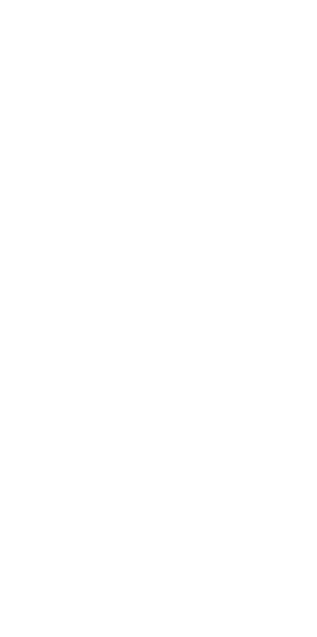 scroll, scrollTop: 0, scrollLeft: 0, axis: both 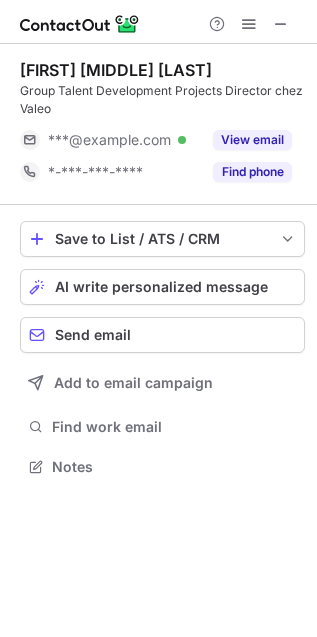 click on "Find phone" at bounding box center [252, 172] 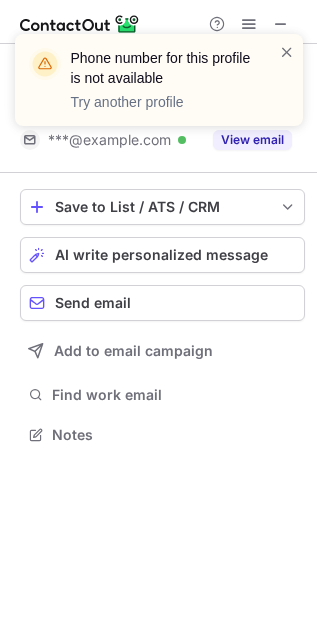 scroll, scrollTop: 421, scrollLeft: 317, axis: both 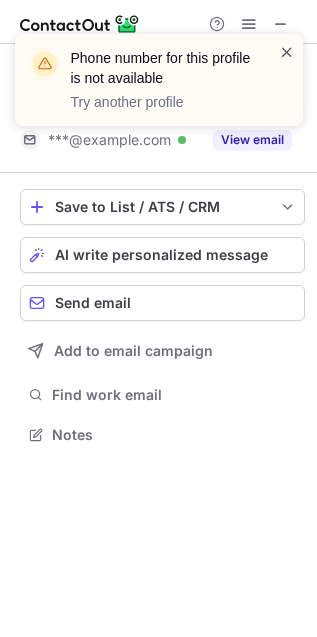click at bounding box center [287, 52] 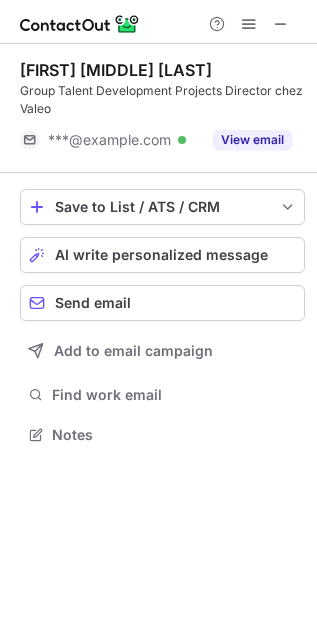 click on "Phone number for this profile is not available Try another profile" at bounding box center (159, 88) 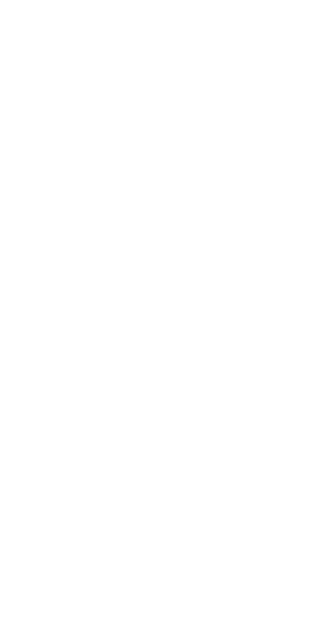 scroll, scrollTop: 0, scrollLeft: 0, axis: both 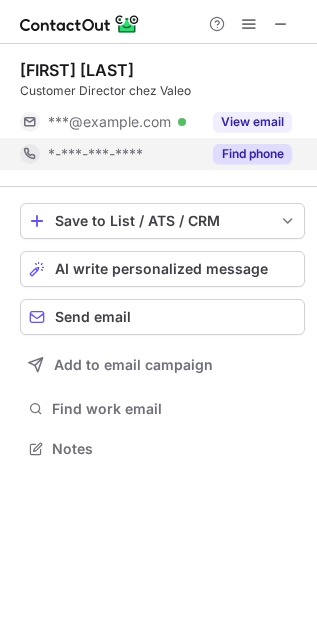 click on "Find phone" at bounding box center (252, 154) 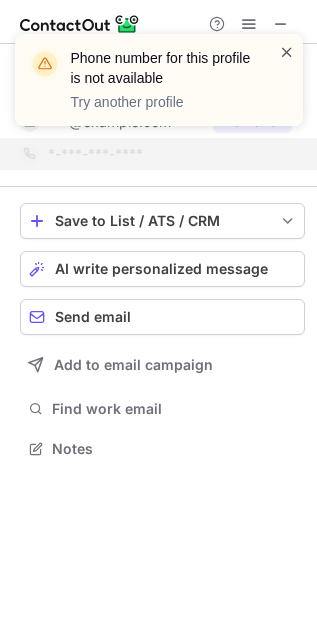 click at bounding box center [287, 52] 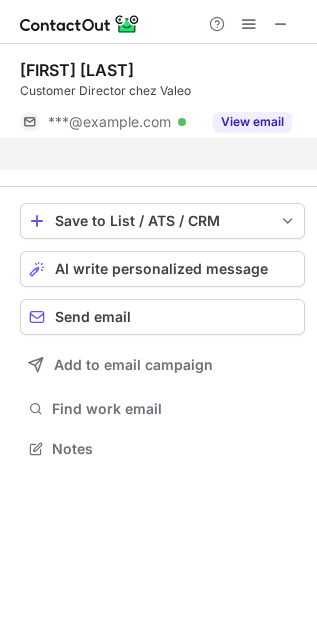 click on "Phone number for this profile is not available Try another profile" at bounding box center [159, 88] 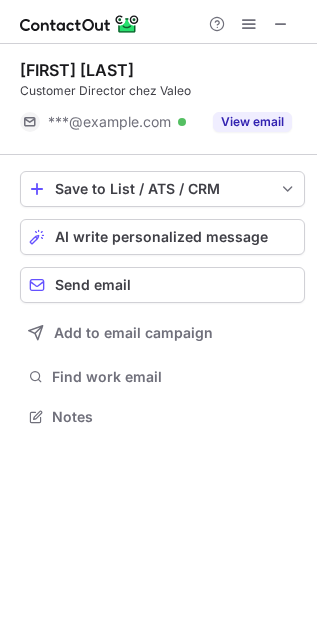 click on "Phone number for this profile is not available Try another profile" at bounding box center [159, 34] 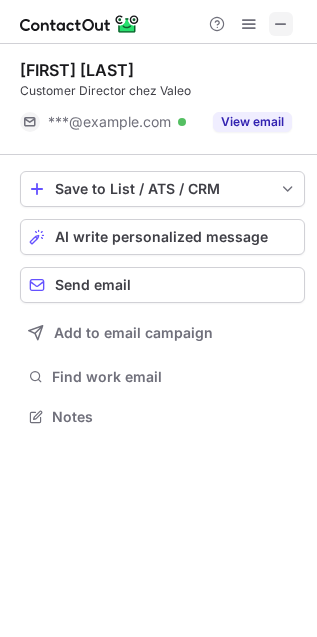 click at bounding box center (281, 24) 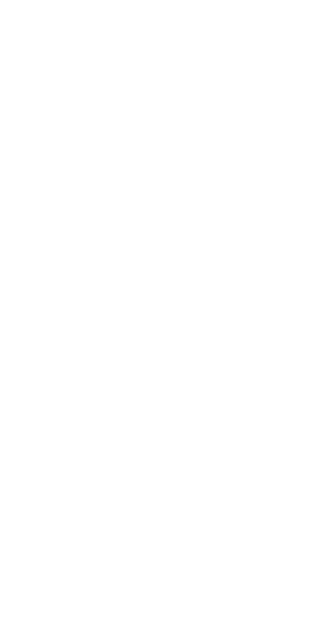 scroll, scrollTop: 0, scrollLeft: 0, axis: both 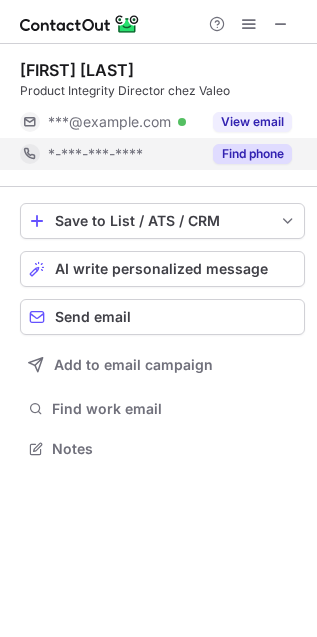 click on "Find phone" at bounding box center [252, 154] 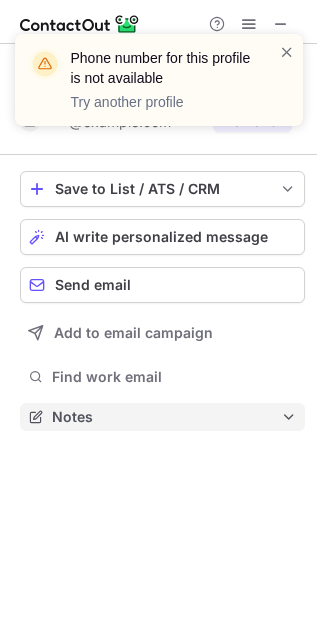 scroll, scrollTop: 402, scrollLeft: 317, axis: both 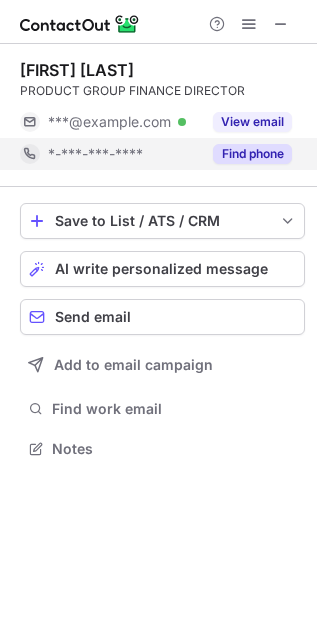 click on "Find phone" at bounding box center (252, 154) 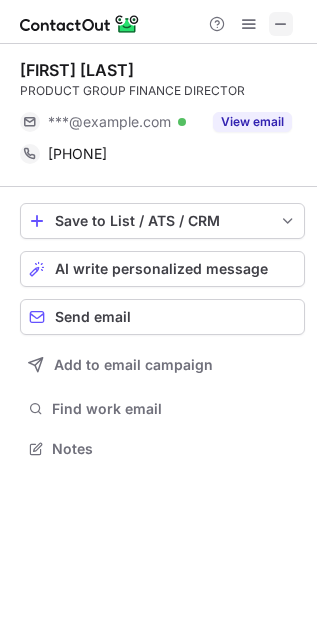 click at bounding box center (281, 24) 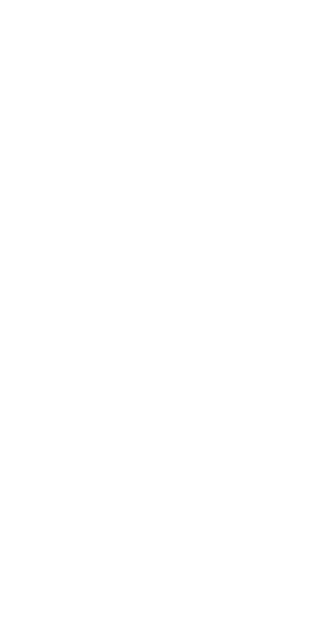 scroll, scrollTop: 0, scrollLeft: 0, axis: both 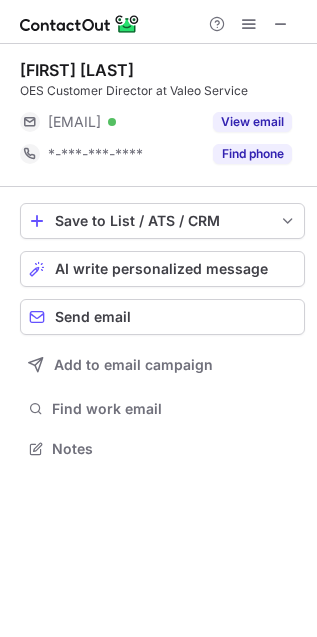 click at bounding box center (249, 24) 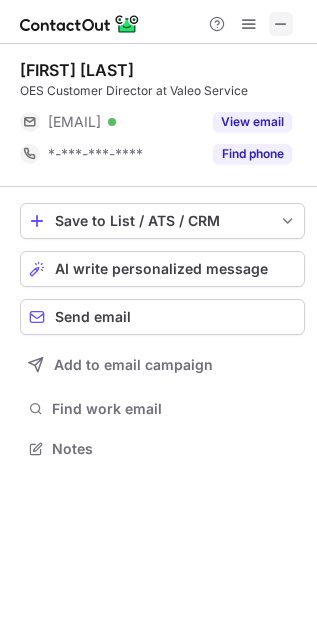 click at bounding box center (281, 24) 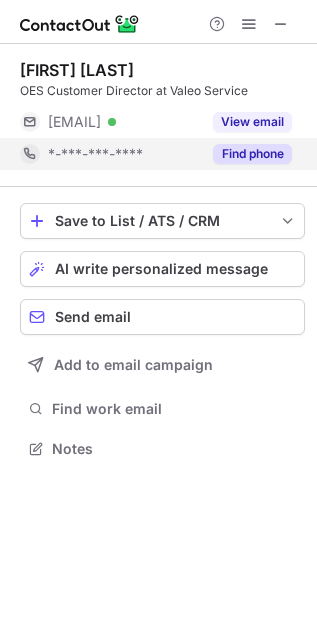click on "Find phone" at bounding box center [252, 154] 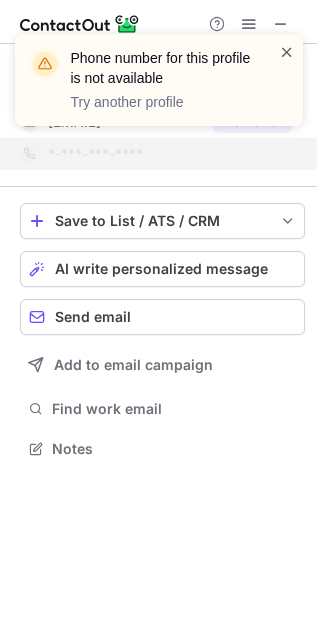 click at bounding box center (287, 52) 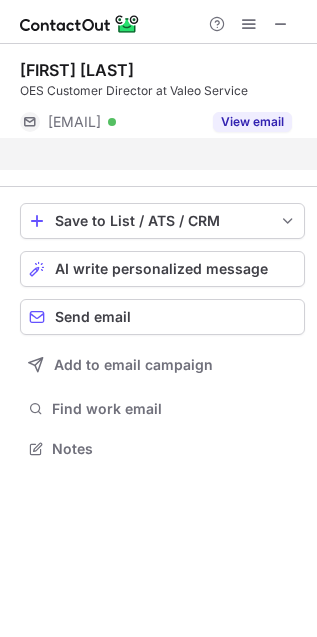 scroll, scrollTop: 402, scrollLeft: 317, axis: both 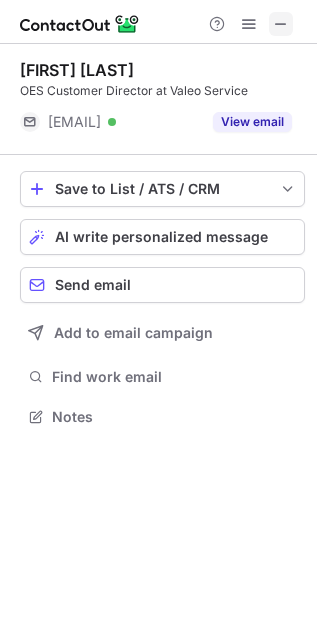 click at bounding box center [281, 24] 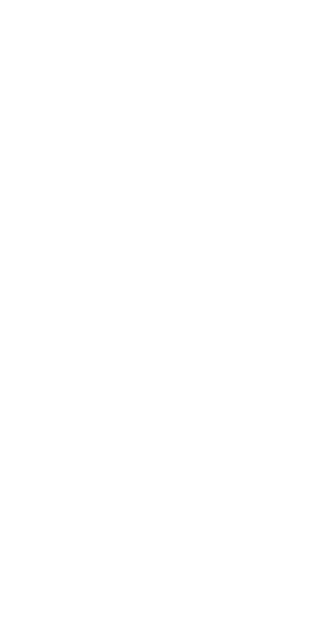 scroll, scrollTop: 0, scrollLeft: 0, axis: both 